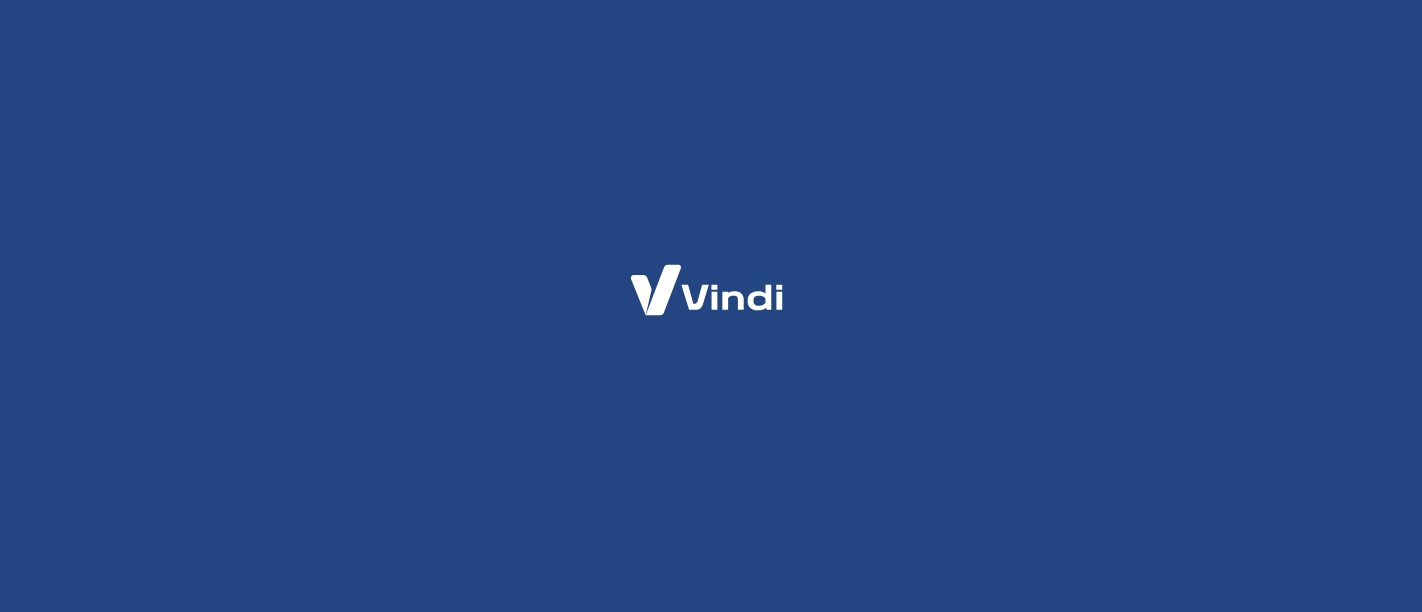 scroll, scrollTop: 0, scrollLeft: 0, axis: both 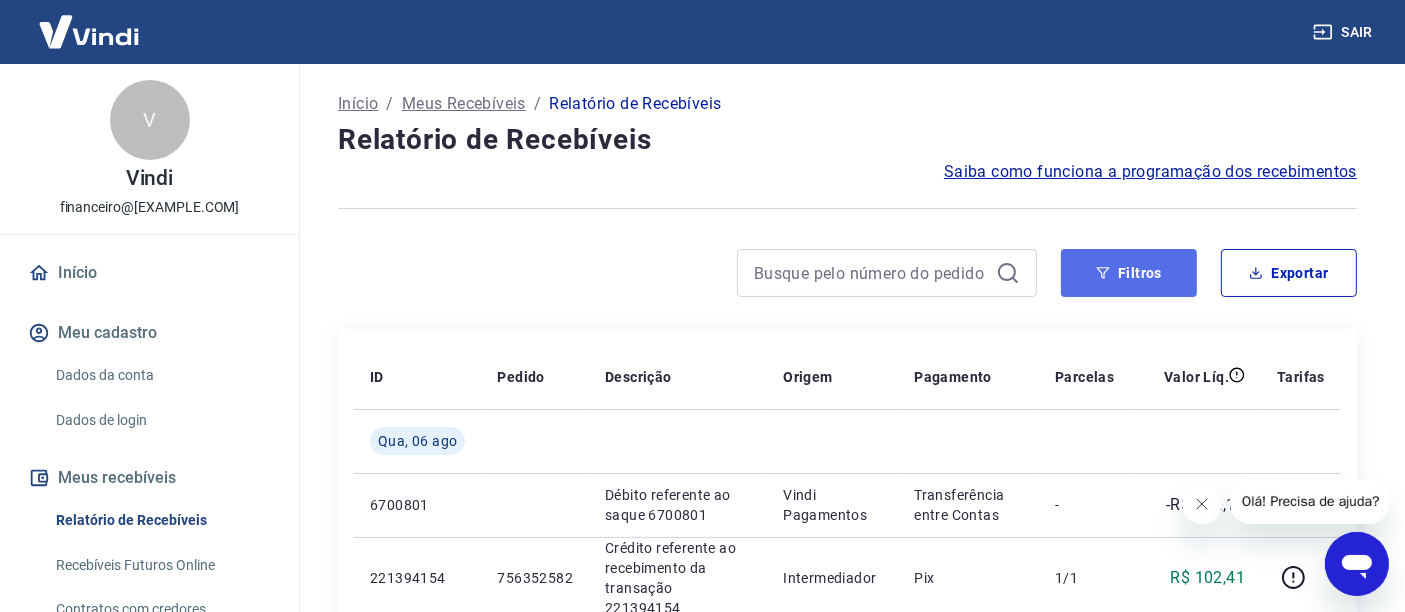 click on "Filtros" at bounding box center [1129, 273] 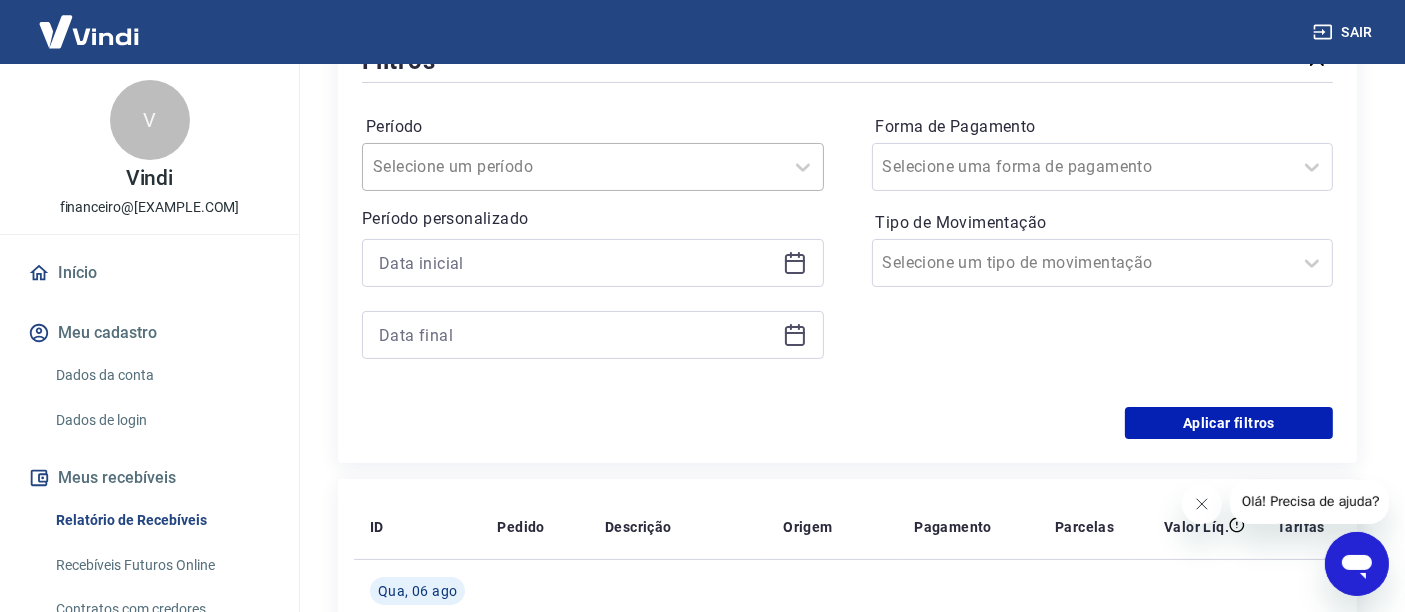 scroll, scrollTop: 333, scrollLeft: 0, axis: vertical 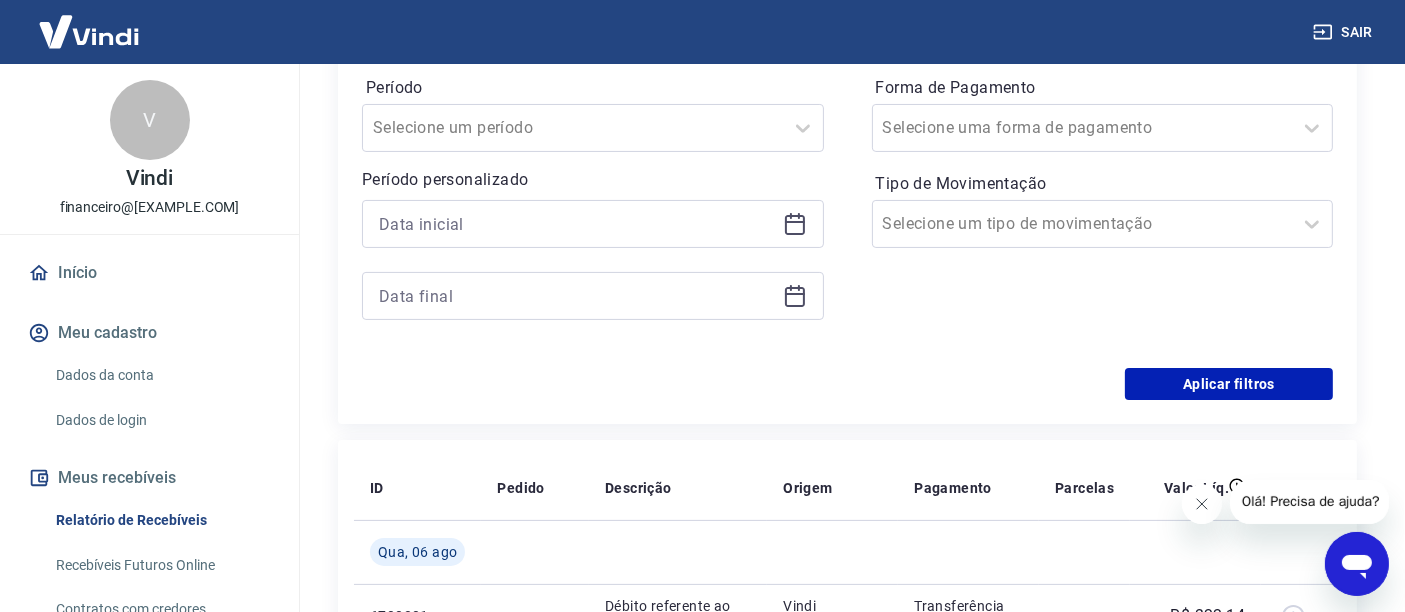 click 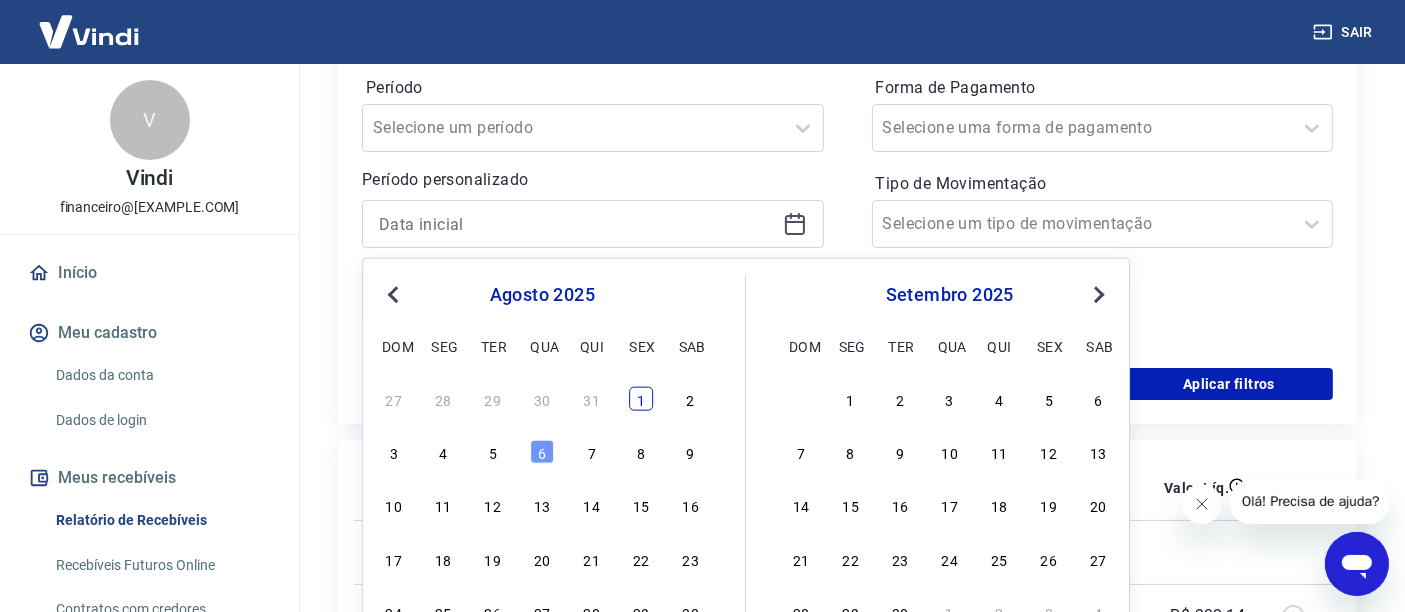 click on "1" at bounding box center (641, 399) 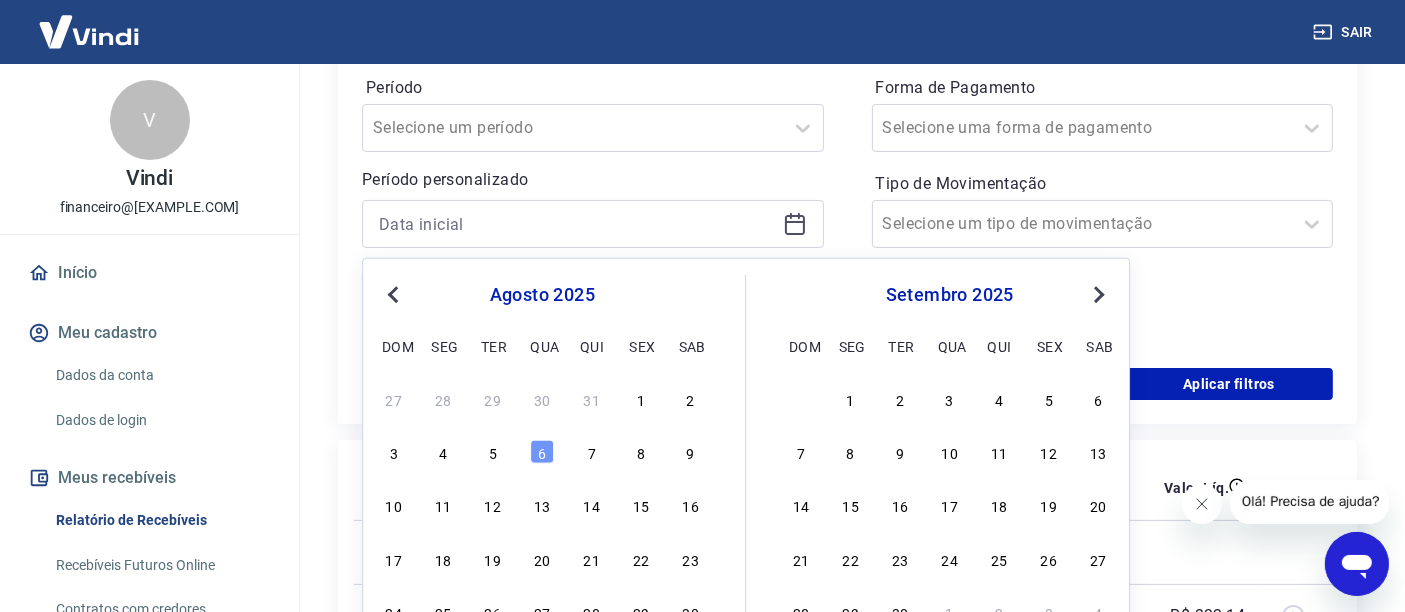 type on "01/08/2025" 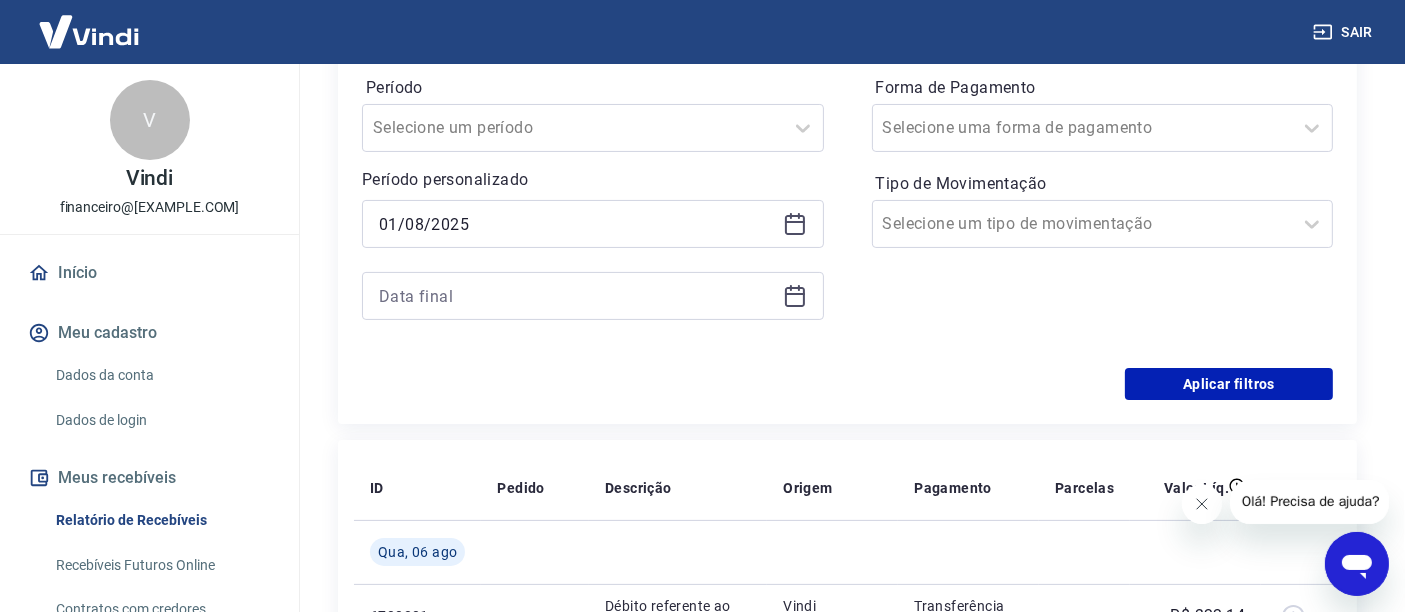 click 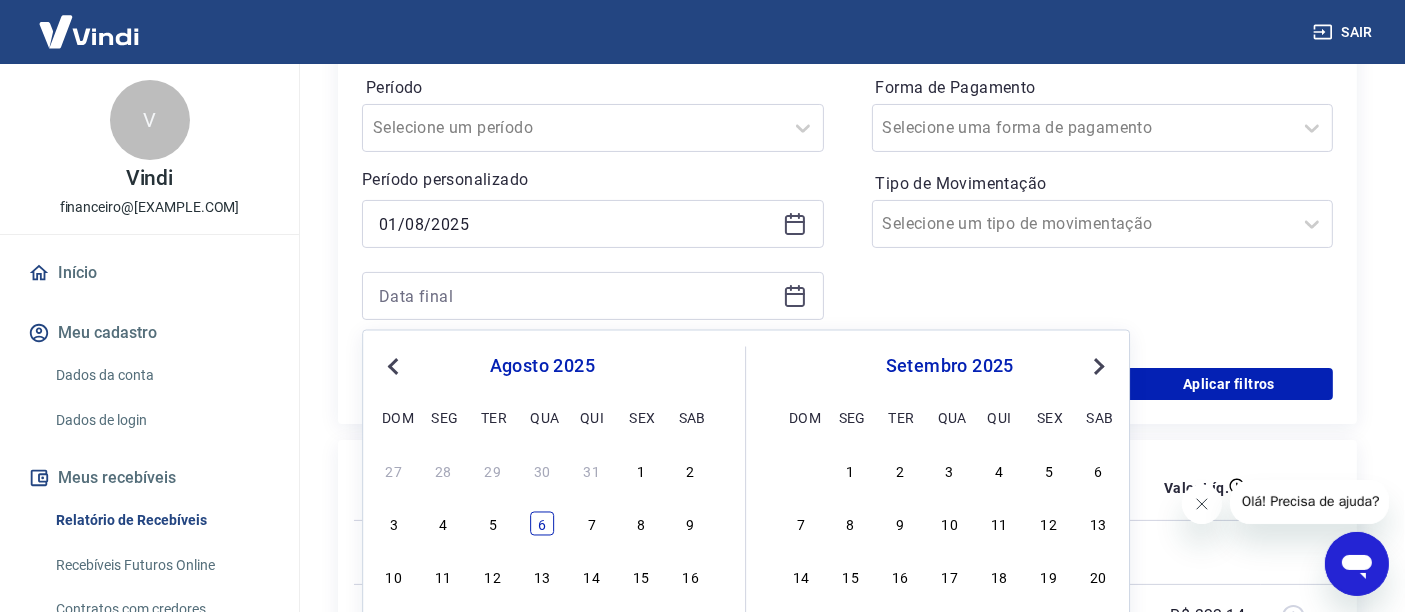 click on "6" at bounding box center [542, 524] 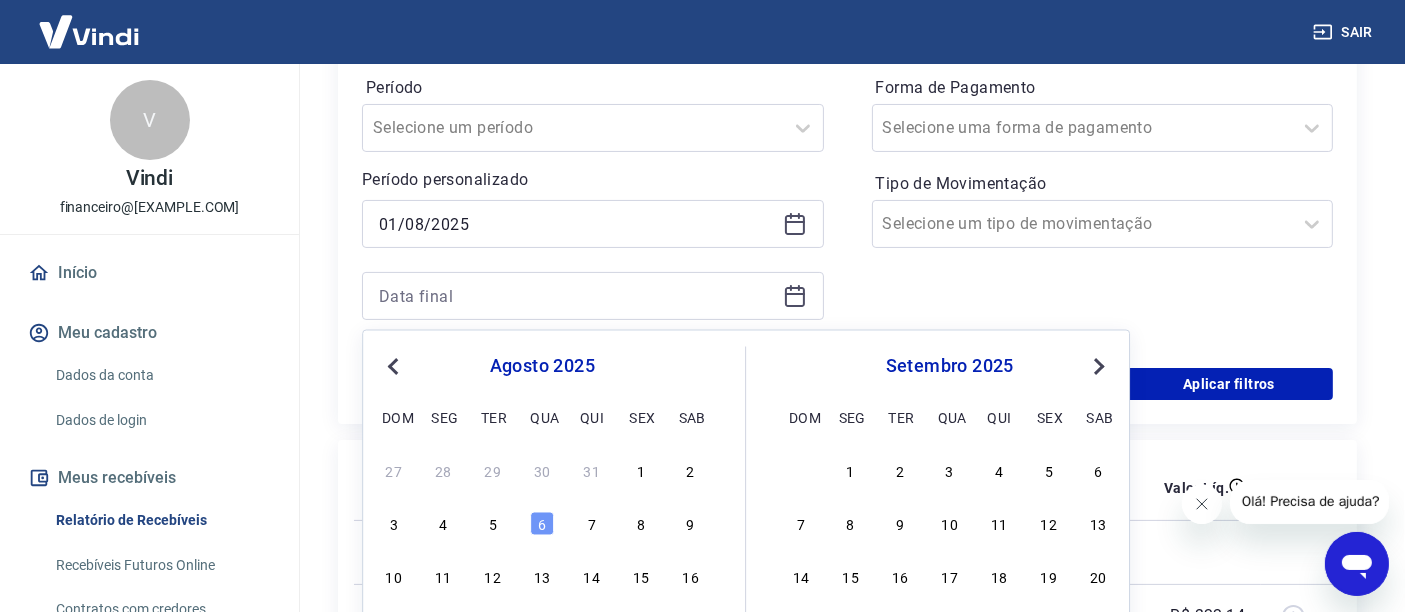 type on "06/08/2025" 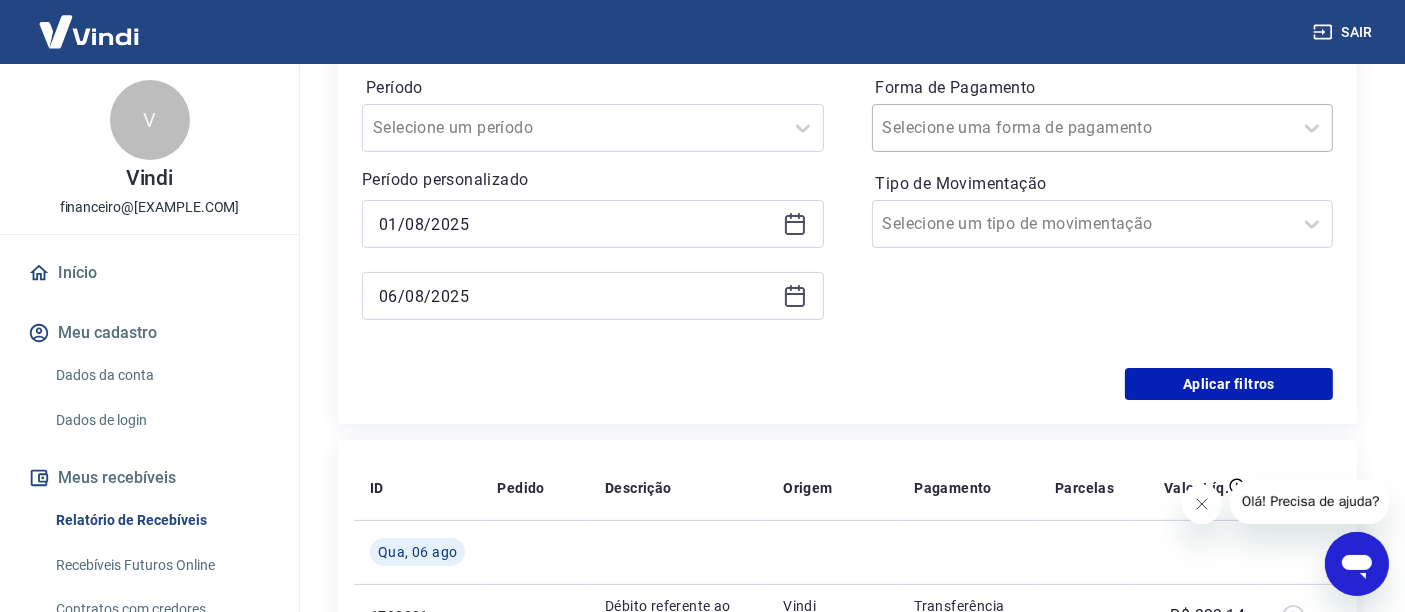 click on "Forma de Pagamento" at bounding box center [984, 128] 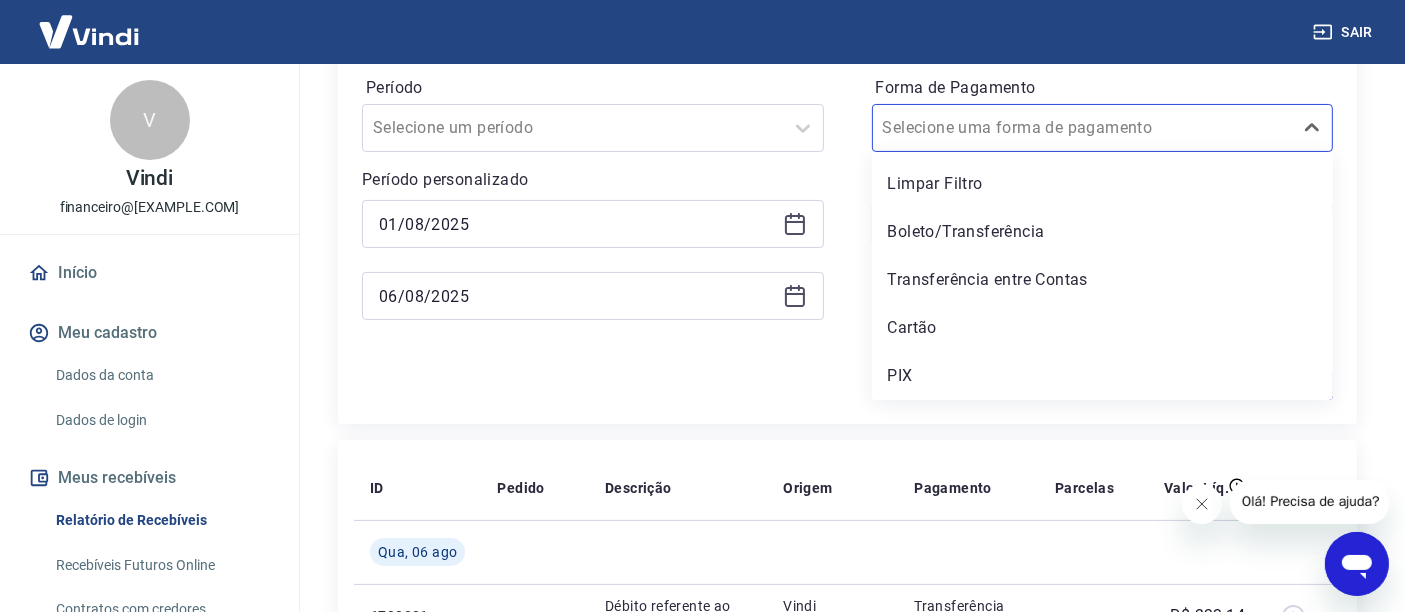 click on "Cartão" at bounding box center [1103, 328] 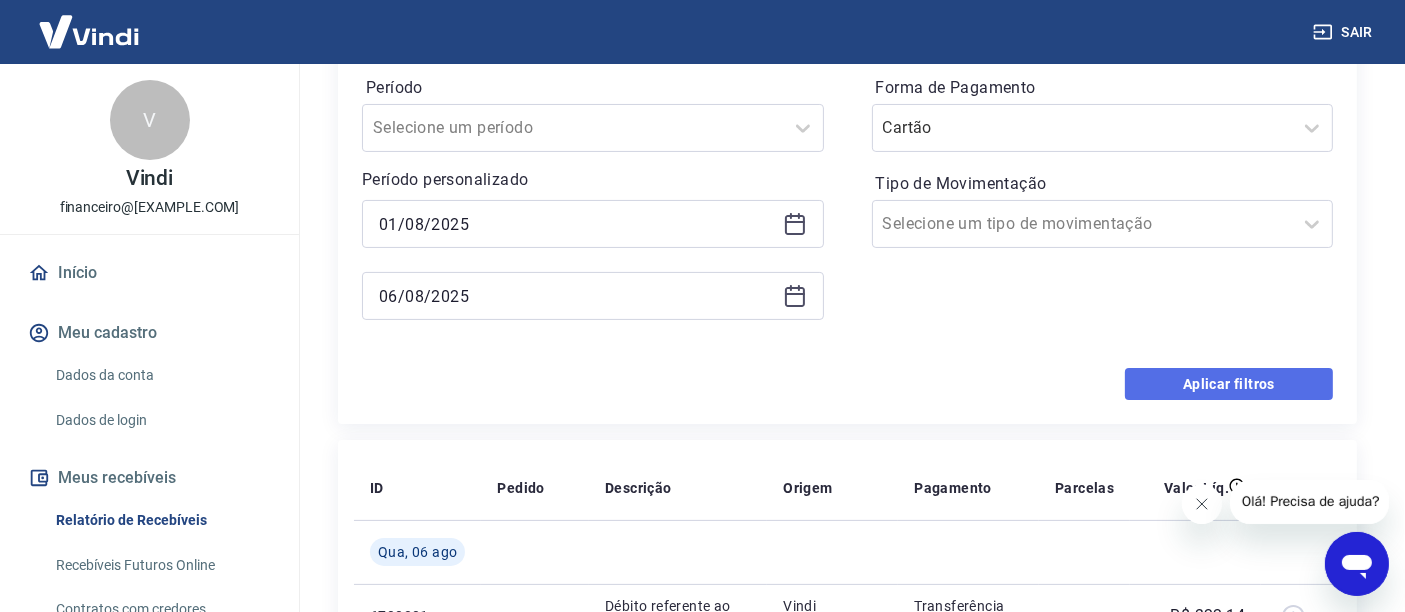 click on "Aplicar filtros" at bounding box center (1229, 384) 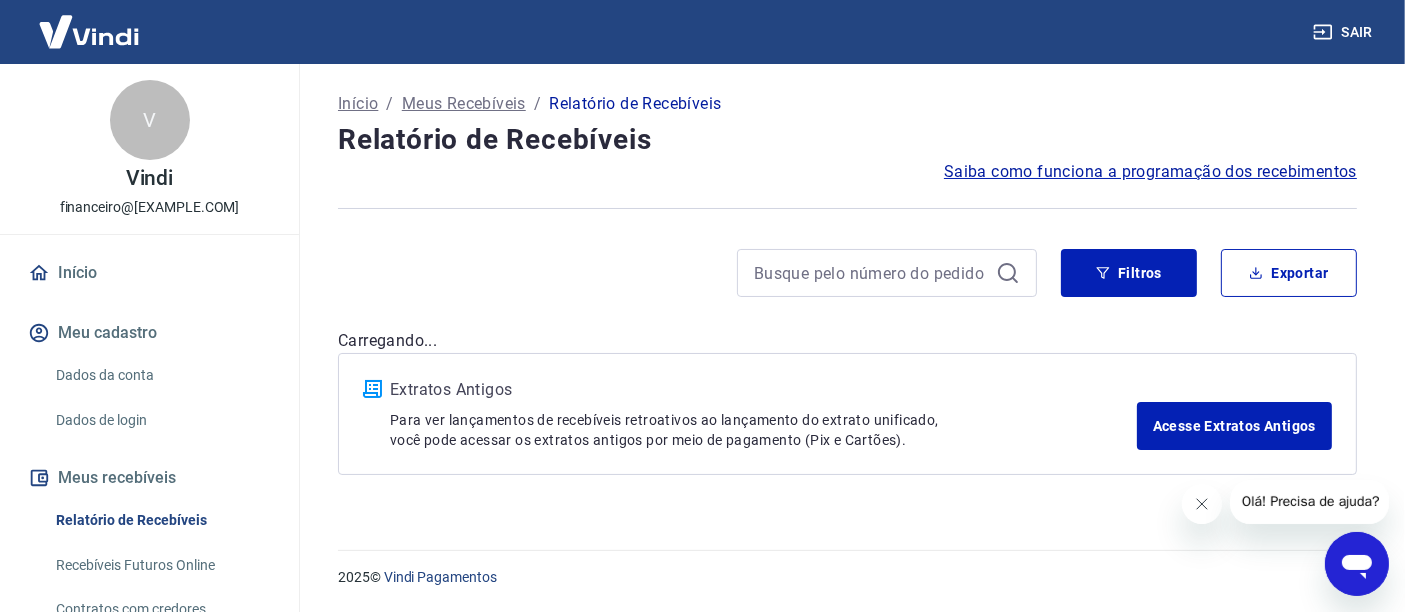 scroll, scrollTop: 0, scrollLeft: 0, axis: both 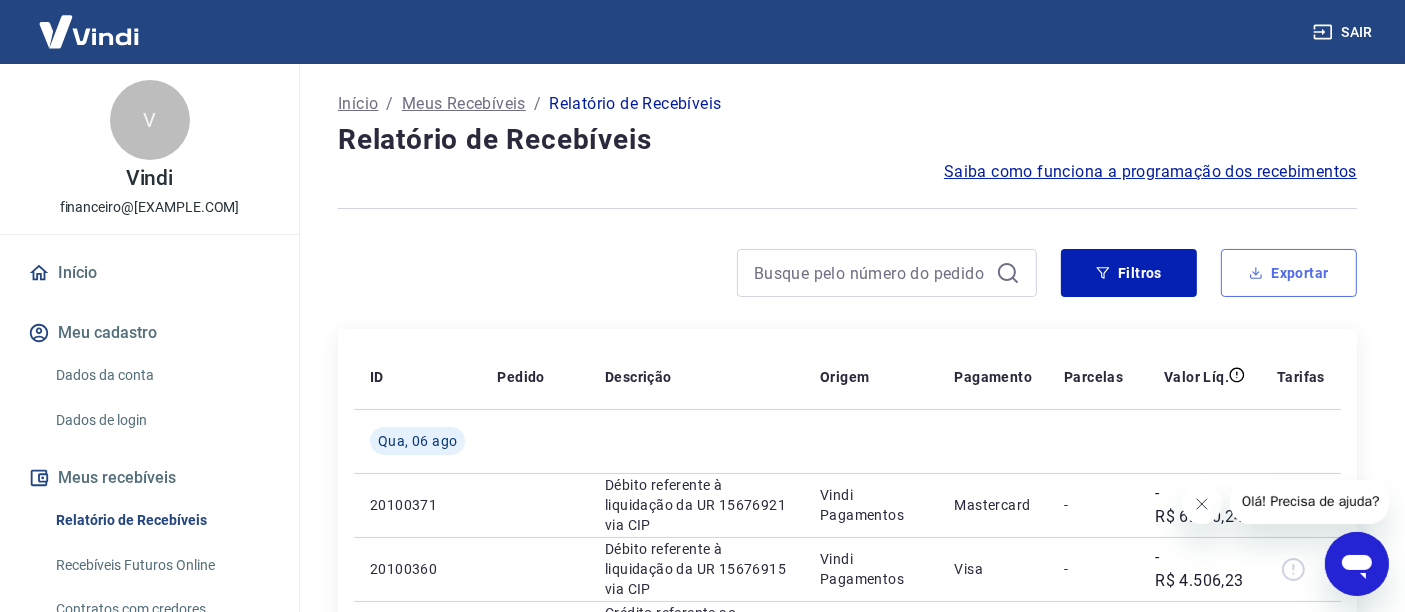 click on "Exportar" at bounding box center (1289, 273) 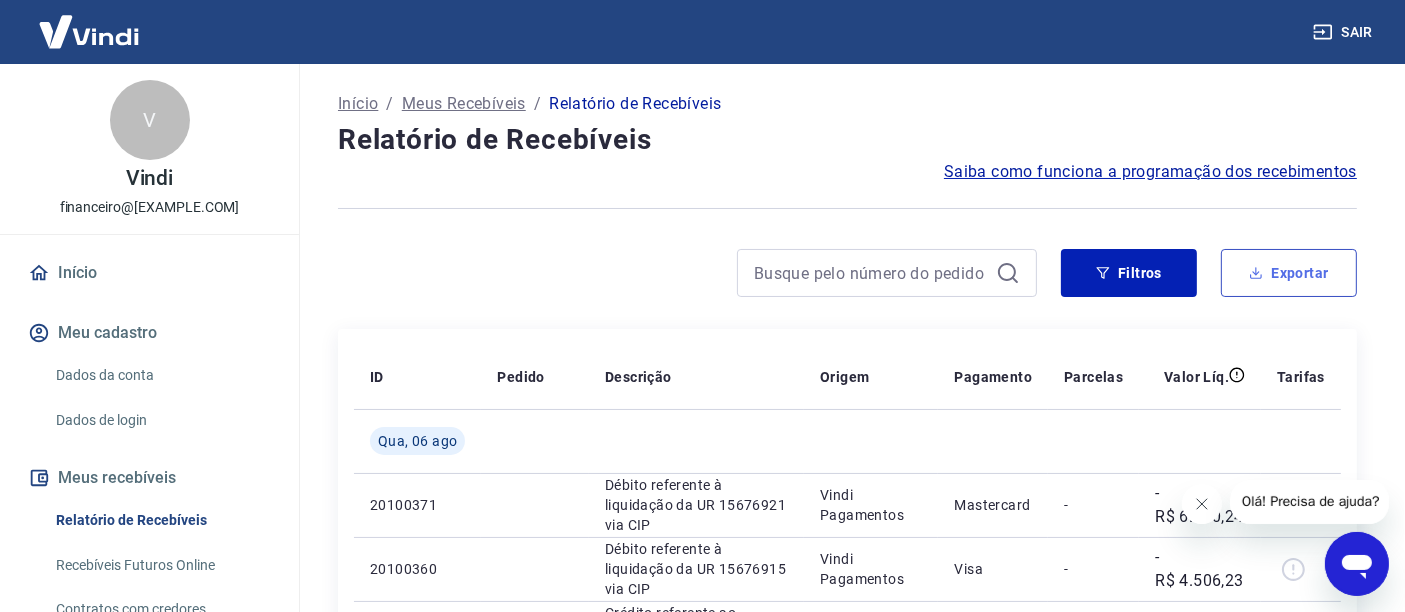 type on "01/08/2025" 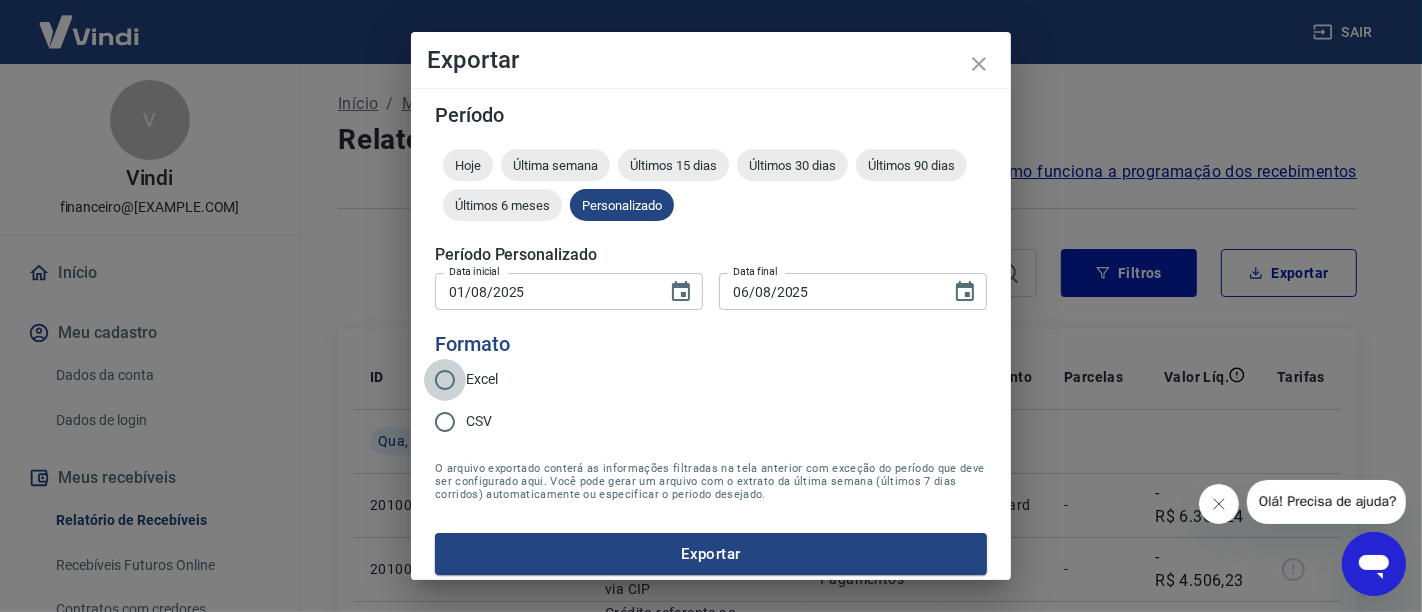 click on "Excel" at bounding box center [445, 380] 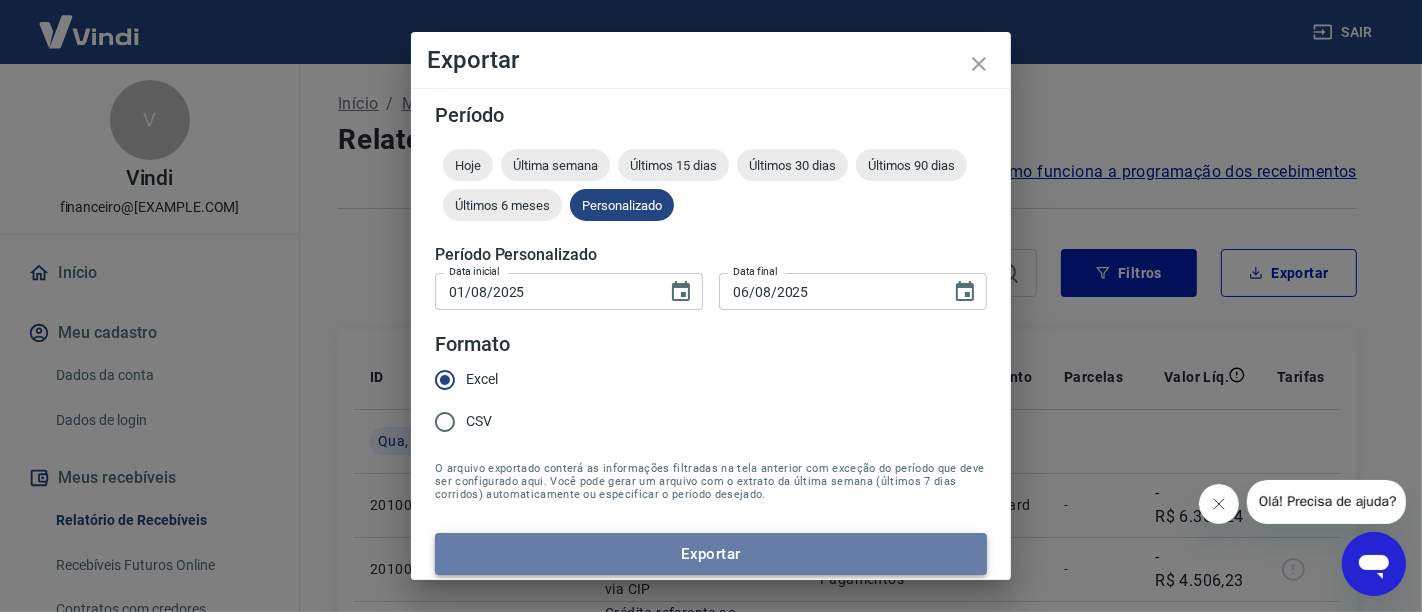 click on "Exportar" at bounding box center [711, 554] 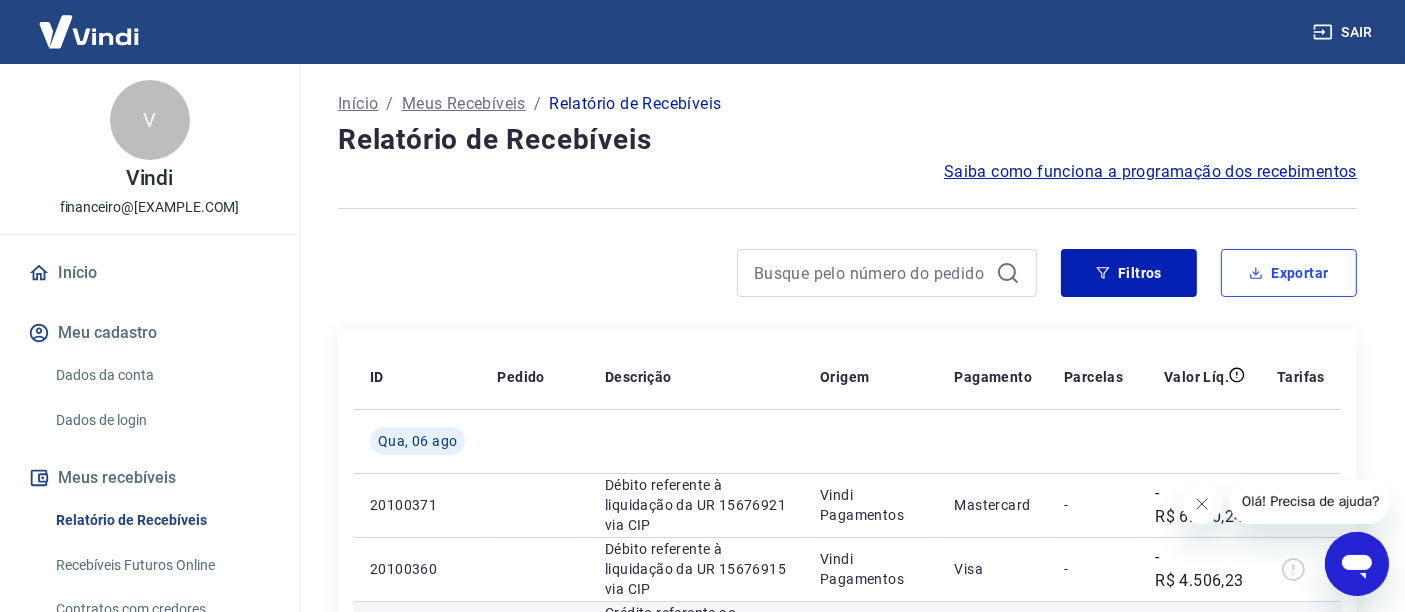 type 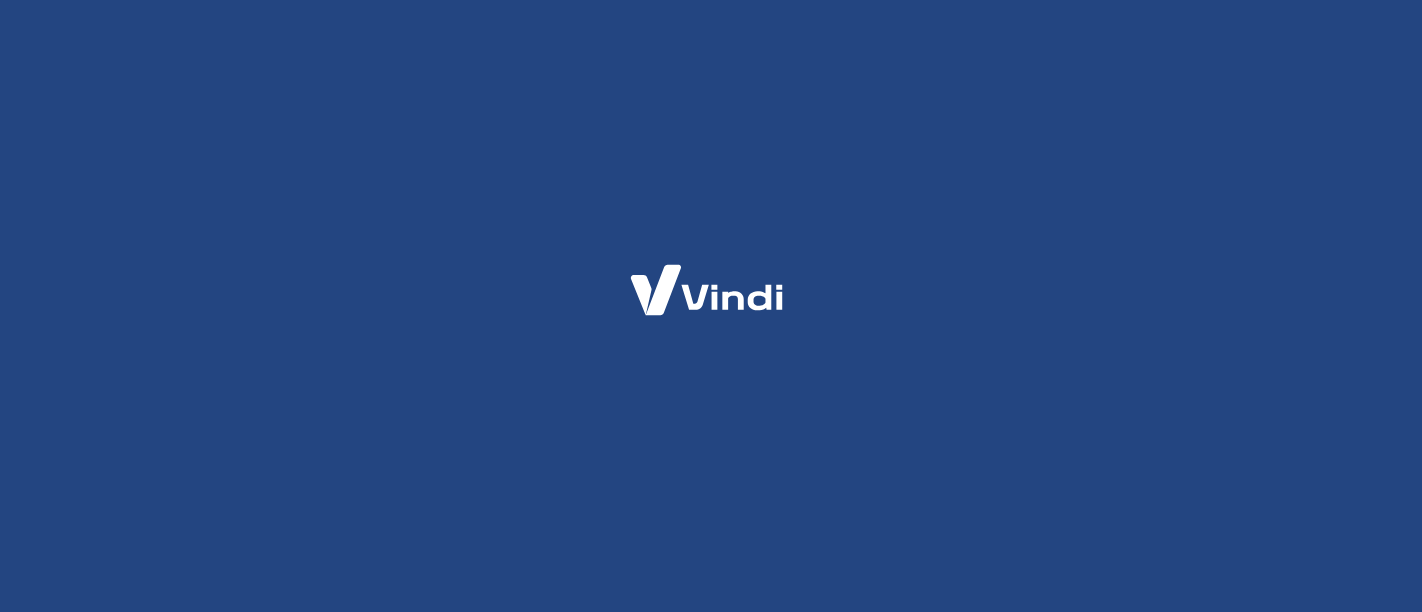 scroll, scrollTop: 0, scrollLeft: 0, axis: both 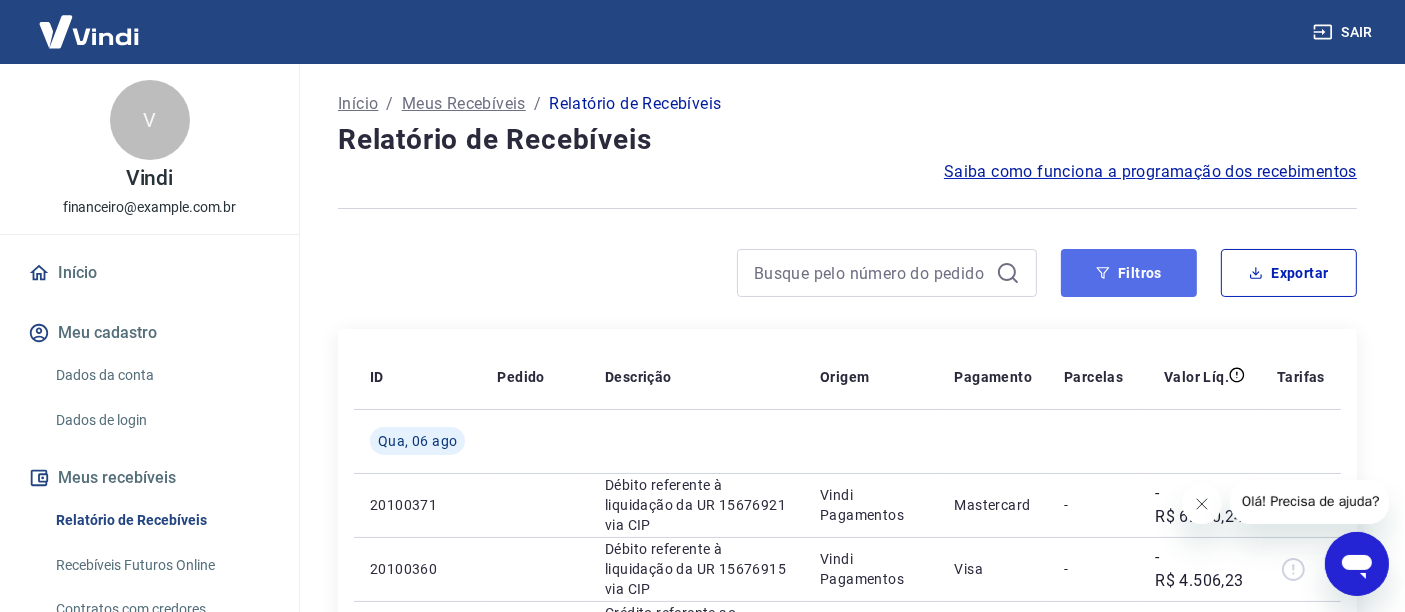 click on "Filtros" at bounding box center (1129, 273) 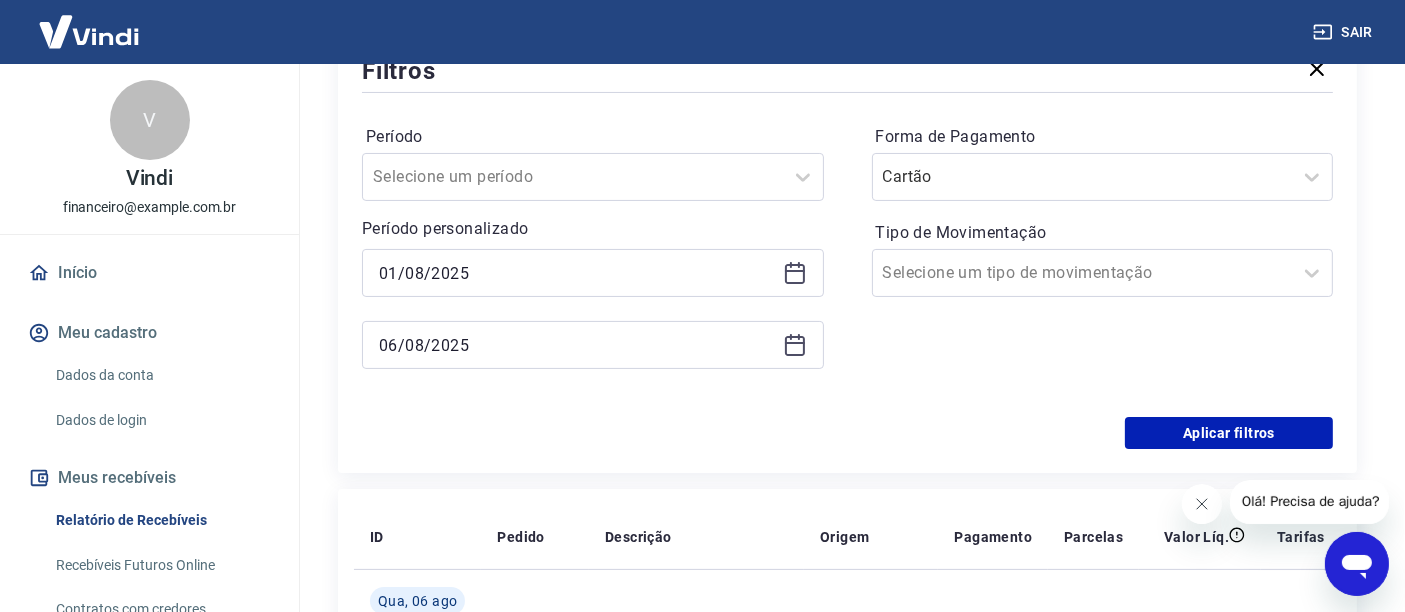 scroll, scrollTop: 333, scrollLeft: 0, axis: vertical 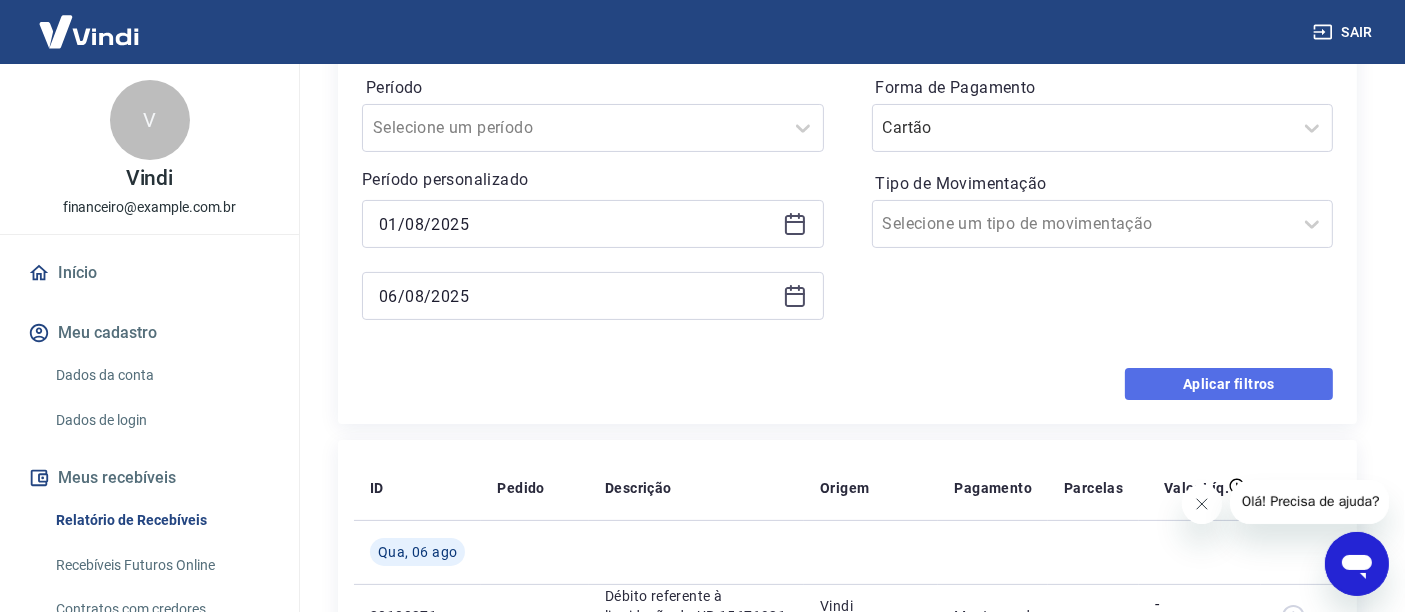 click on "Aplicar filtros" at bounding box center (1229, 384) 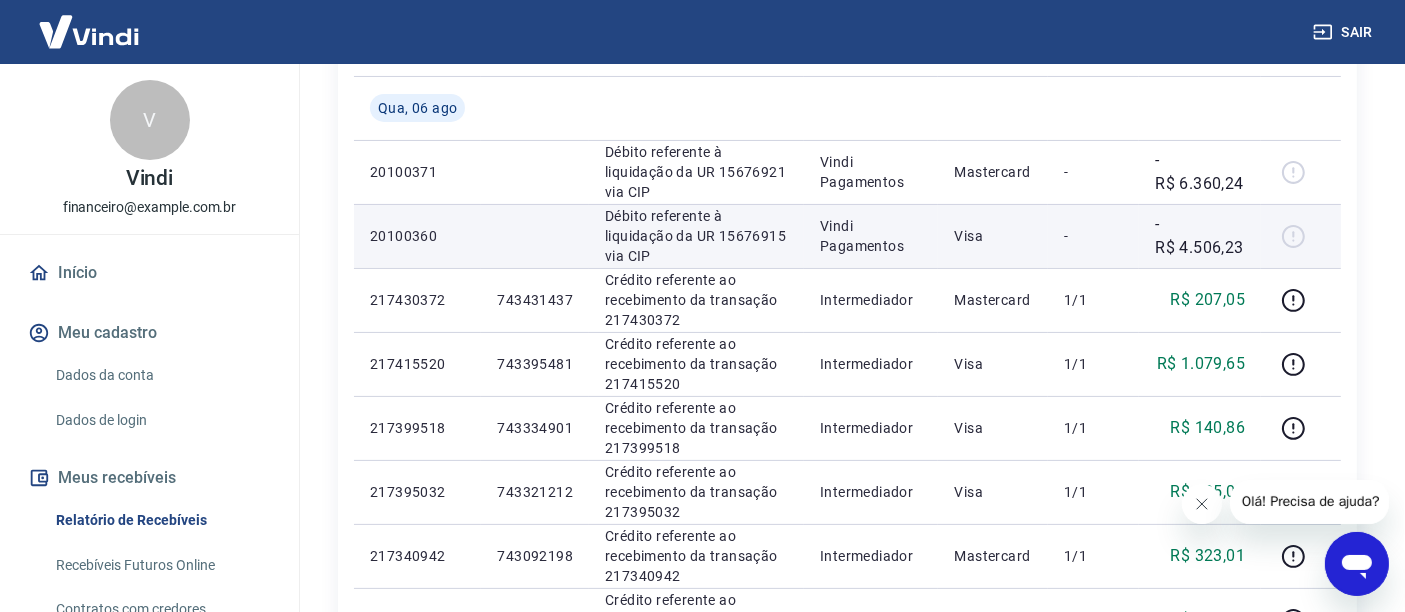 scroll, scrollTop: 0, scrollLeft: 0, axis: both 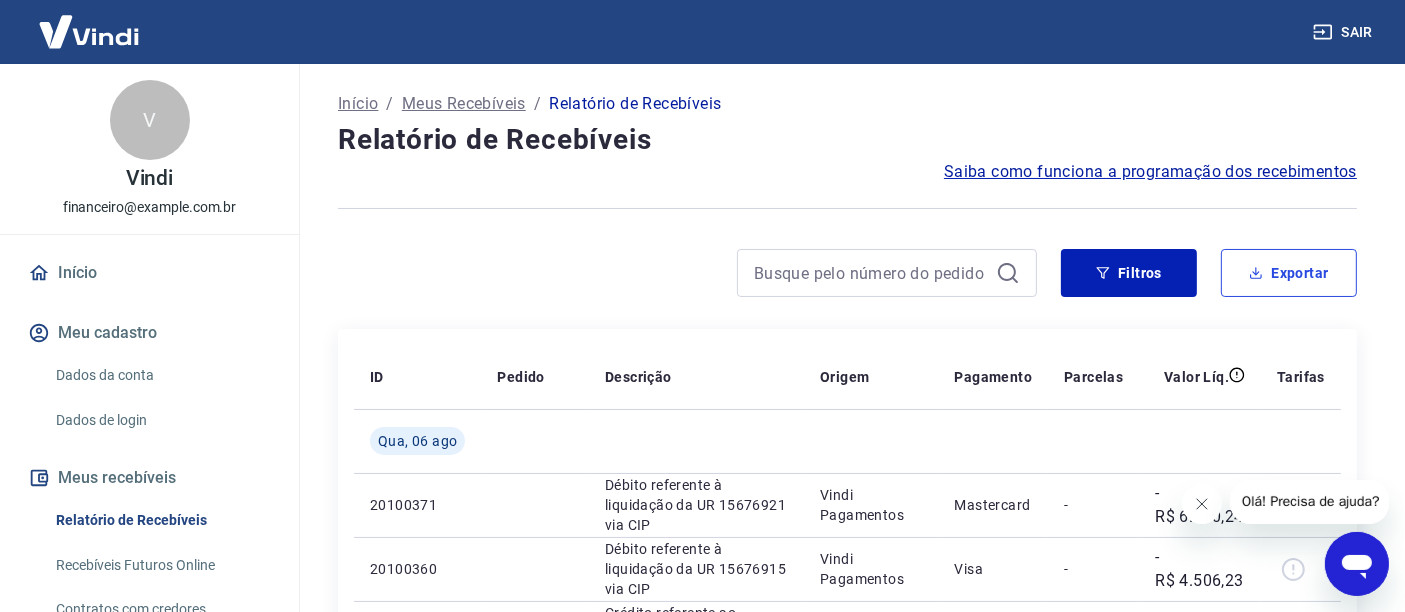 click on "Exportar" at bounding box center (1289, 273) 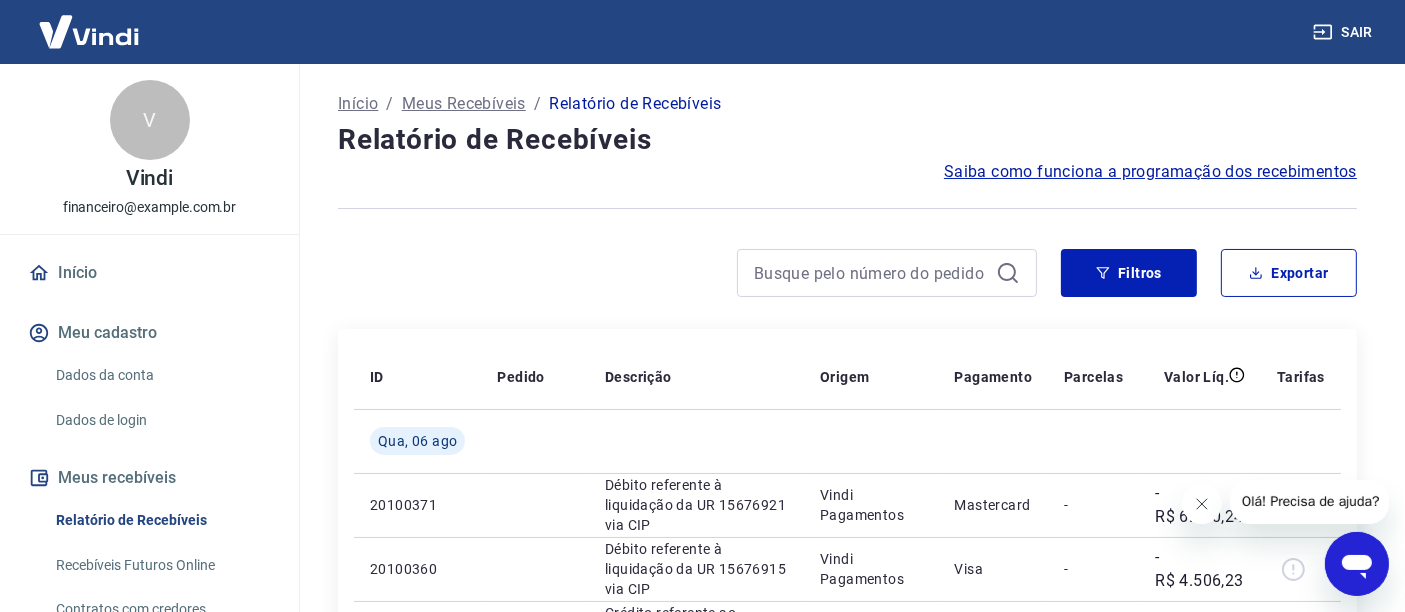 type on "01/08/2025" 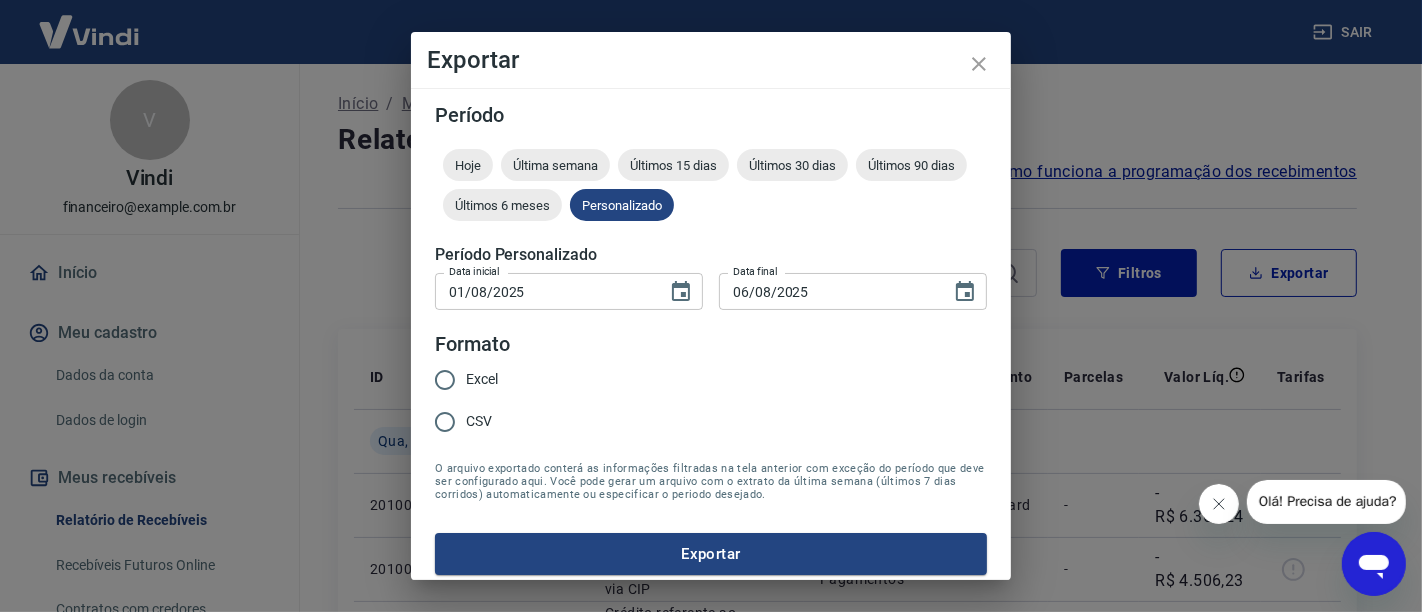 click on "Formato" at bounding box center (472, 344) 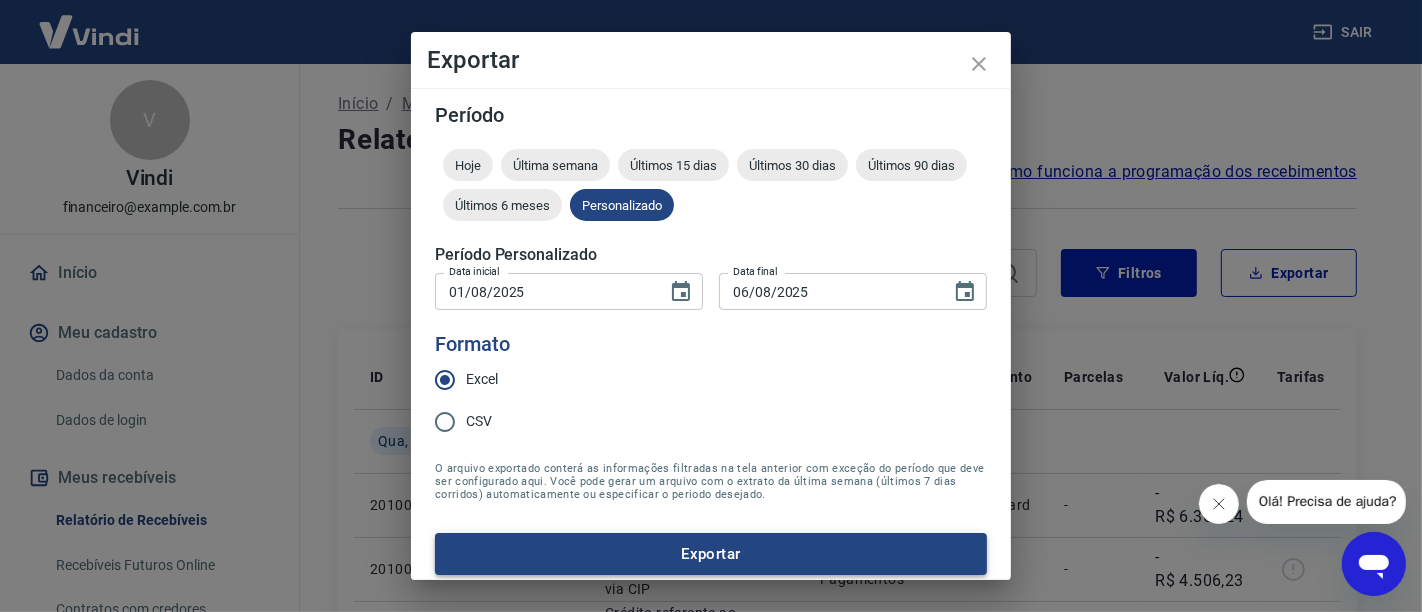 click on "Exportar" at bounding box center (711, 554) 